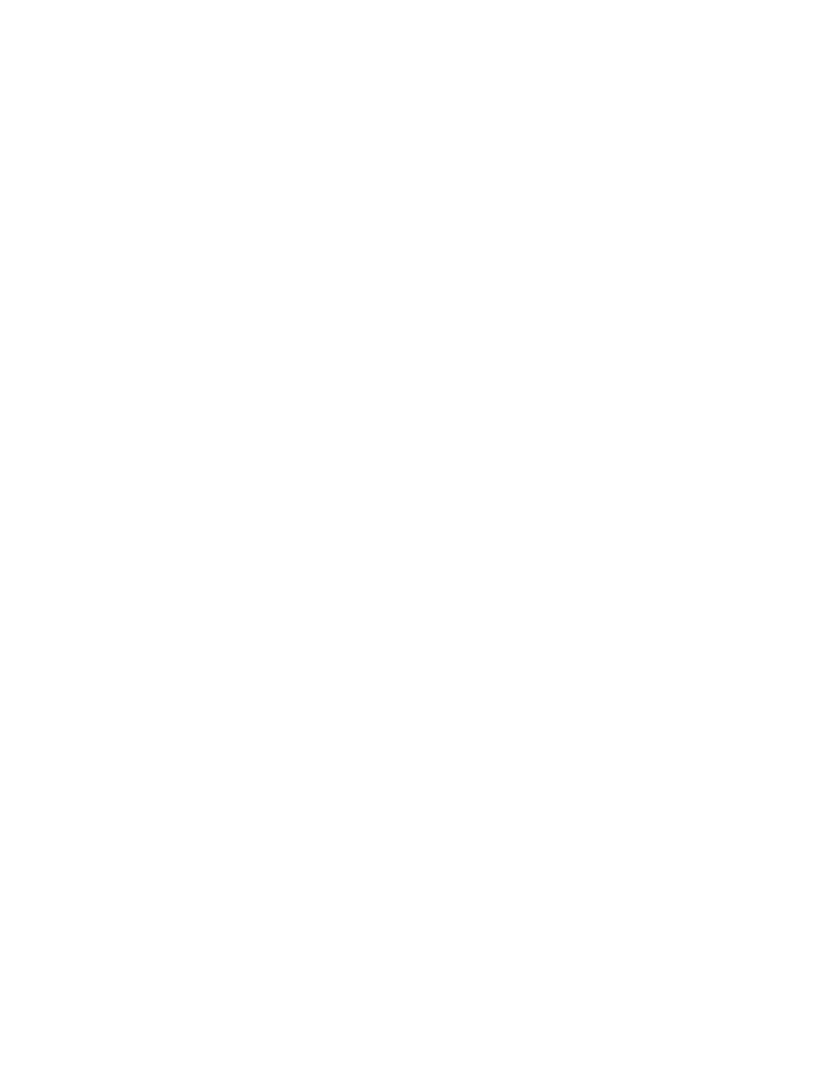 scroll, scrollTop: 0, scrollLeft: 0, axis: both 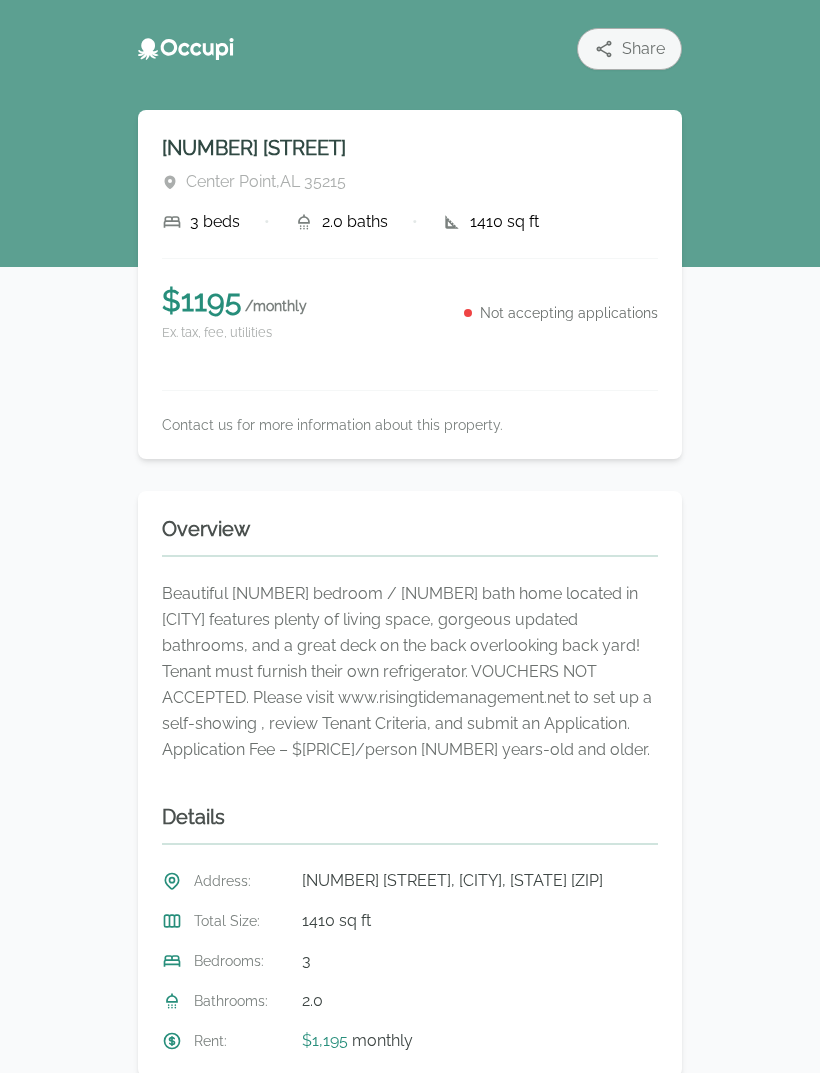 click on "[NUMBER] [STREET] [CITY] , [STATE] [ZIP] [NUMBER] beds • [NUMBER] baths • [NUMBER] sq ft $ [PRICE] / monthly Ex. tax, fee, utilities Not accepting applications Contact us for more information about this property." at bounding box center [410, 284] 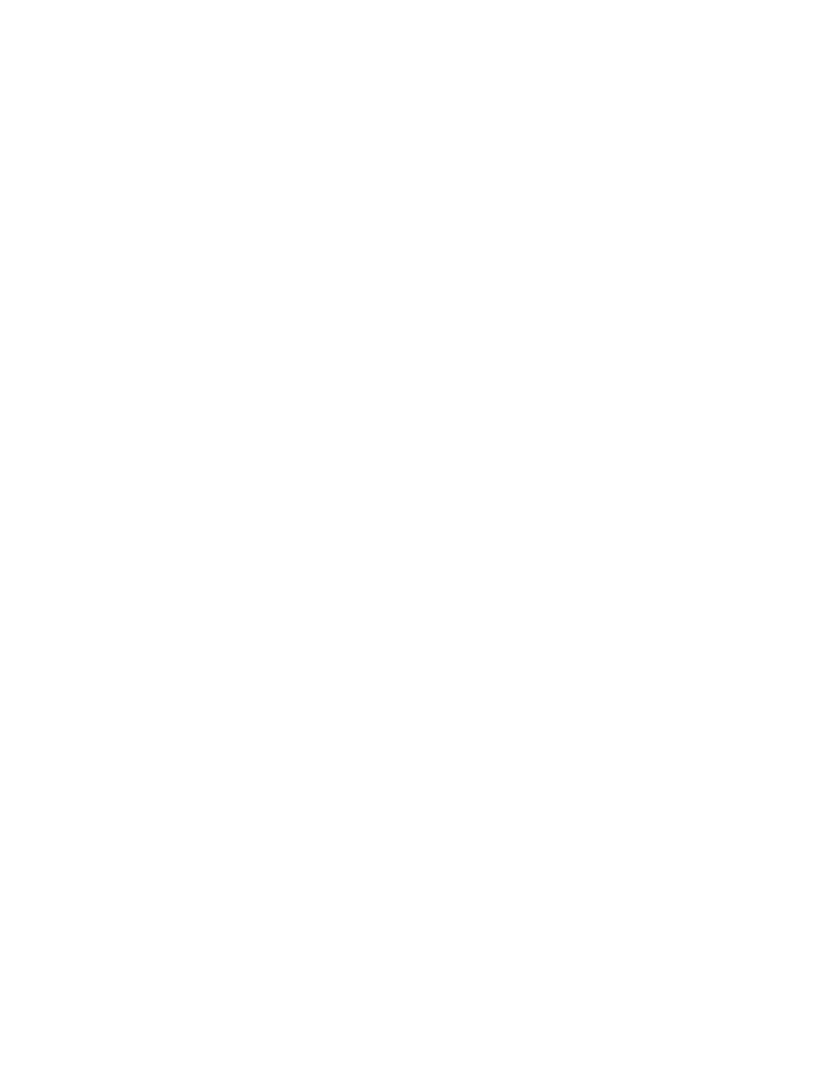 scroll, scrollTop: 0, scrollLeft: 0, axis: both 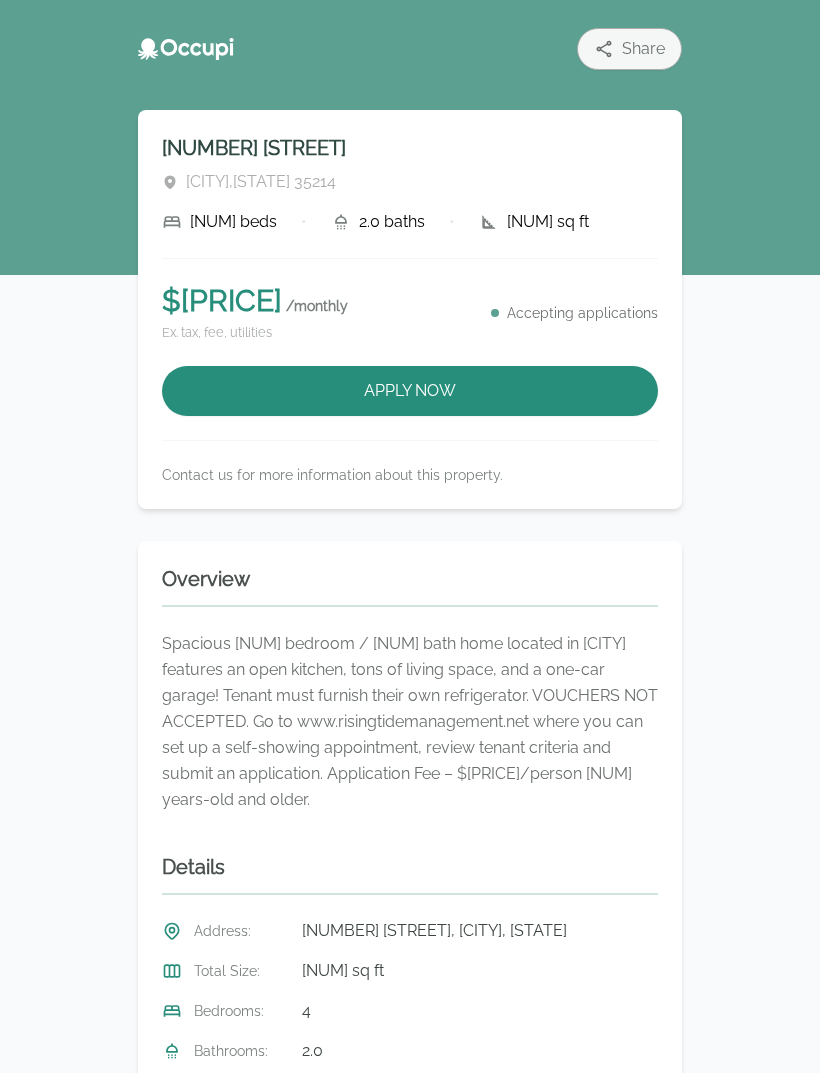 click on "Share" at bounding box center [410, 49] 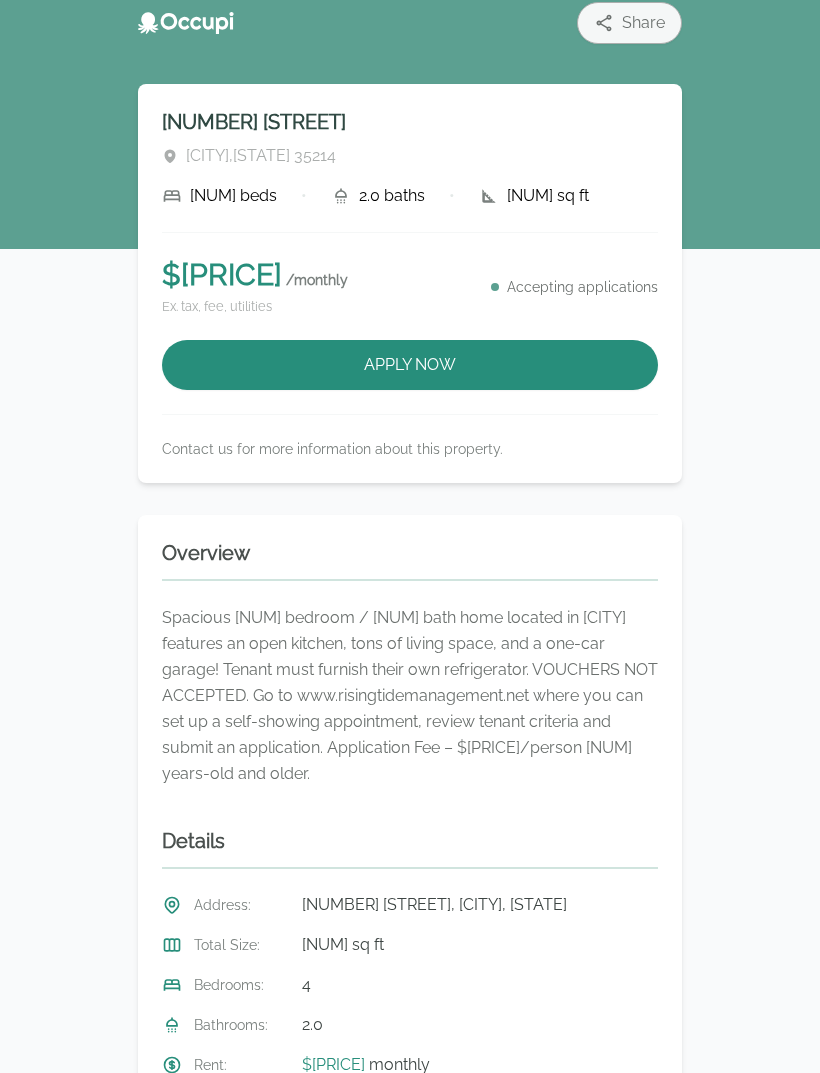 scroll, scrollTop: 0, scrollLeft: 0, axis: both 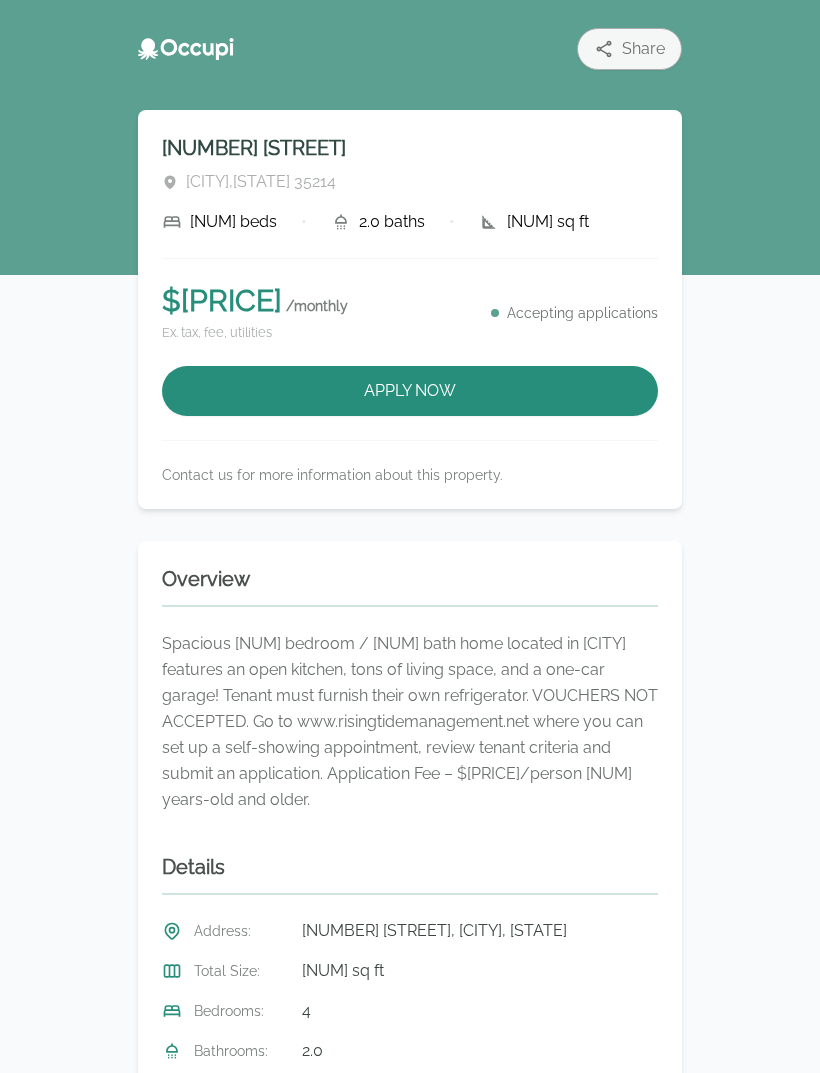 click on "Apply Now" at bounding box center (410, 391) 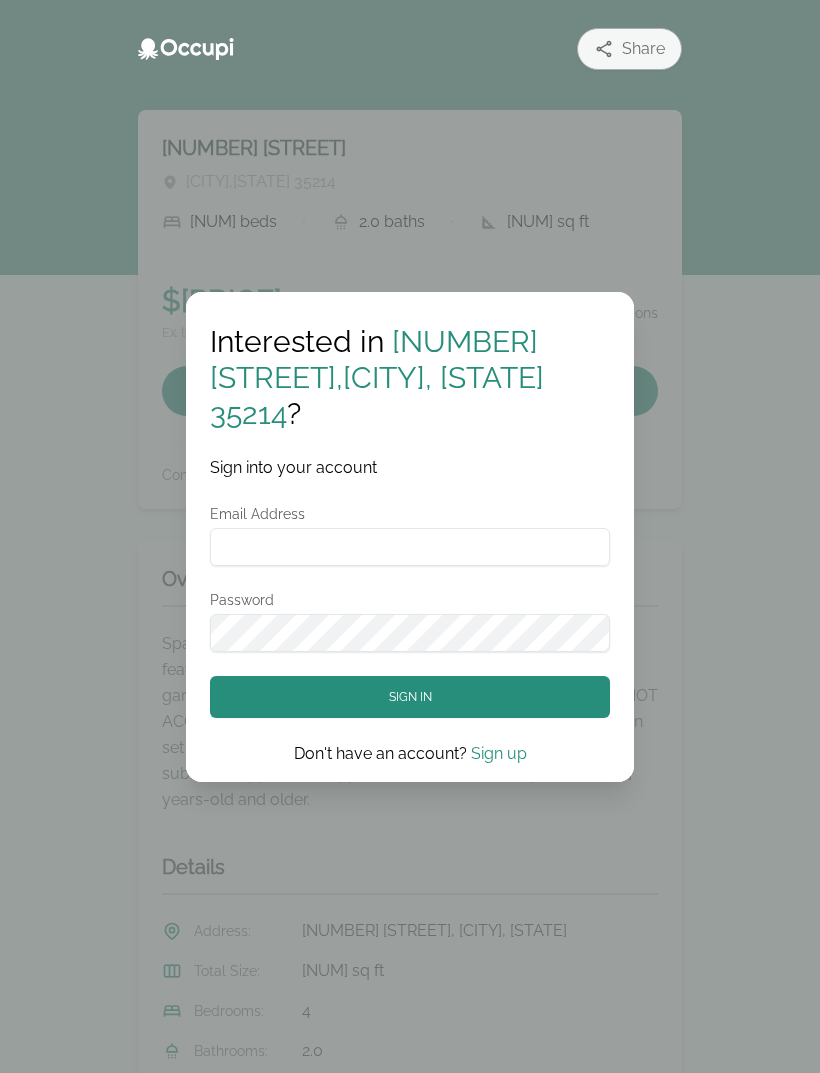 click on "Sign up" at bounding box center (499, 753) 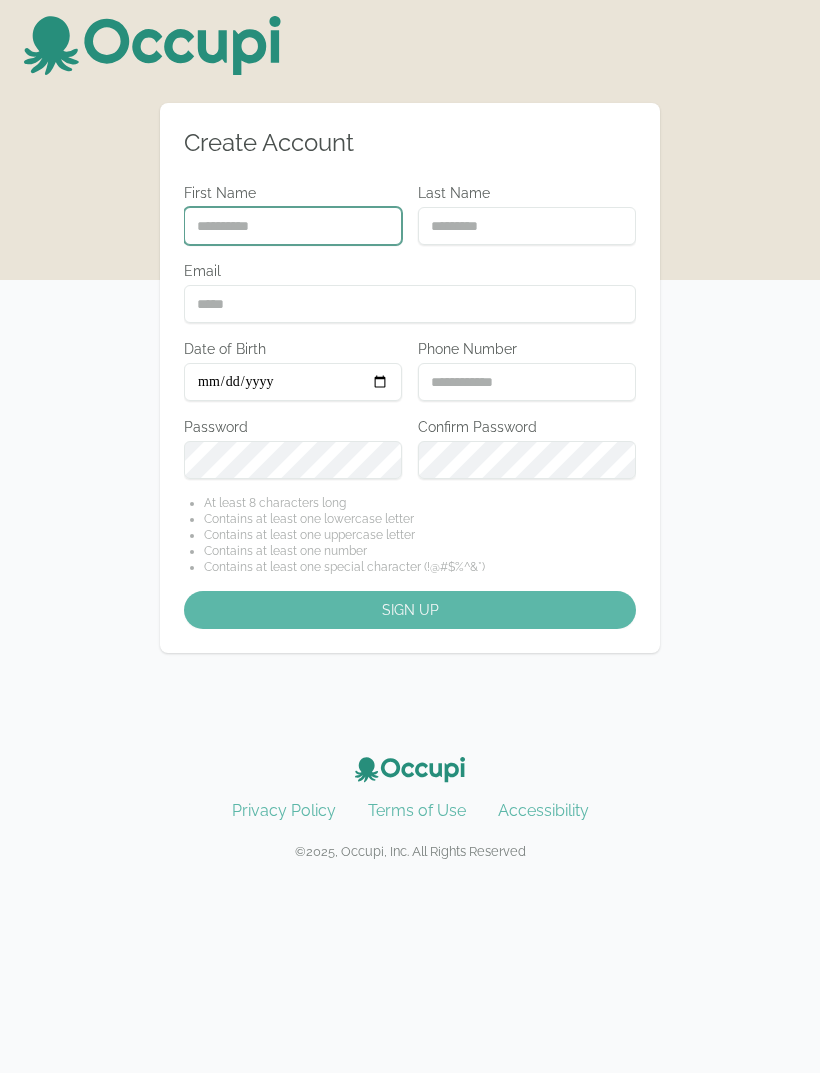 click on "First Name" at bounding box center (293, 226) 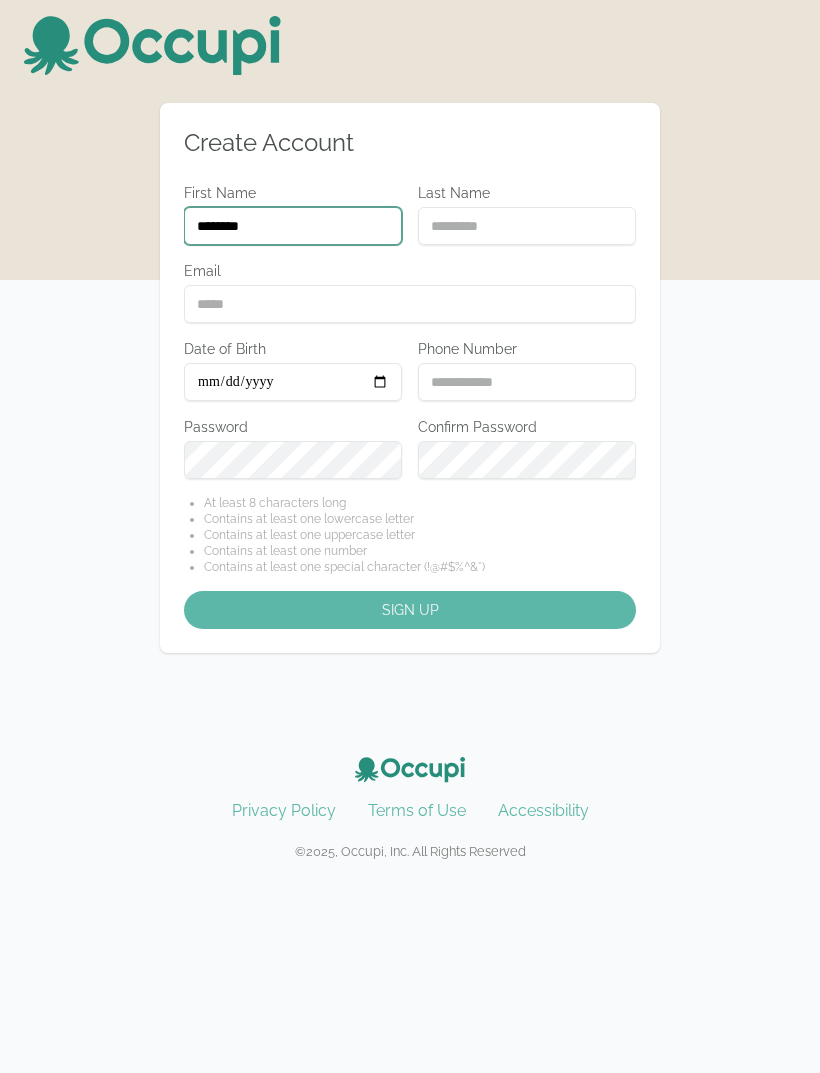 type on "*******" 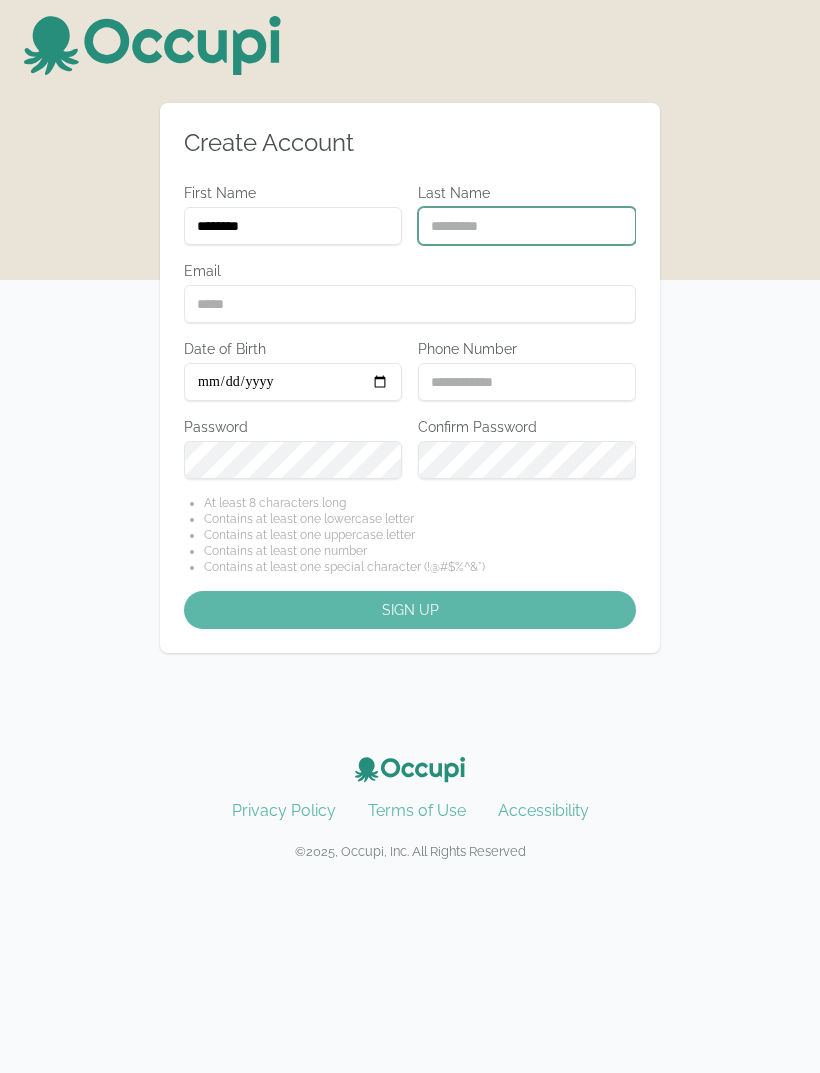 click on "Last Name" at bounding box center [527, 226] 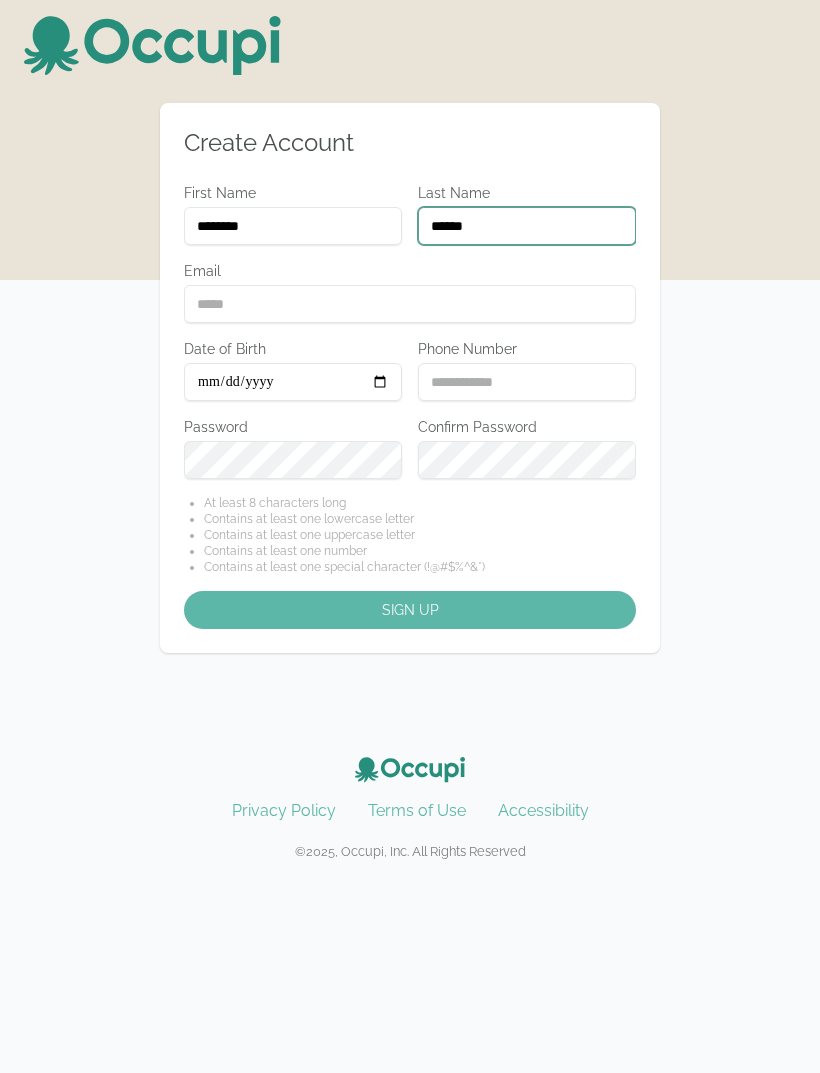 type on "******" 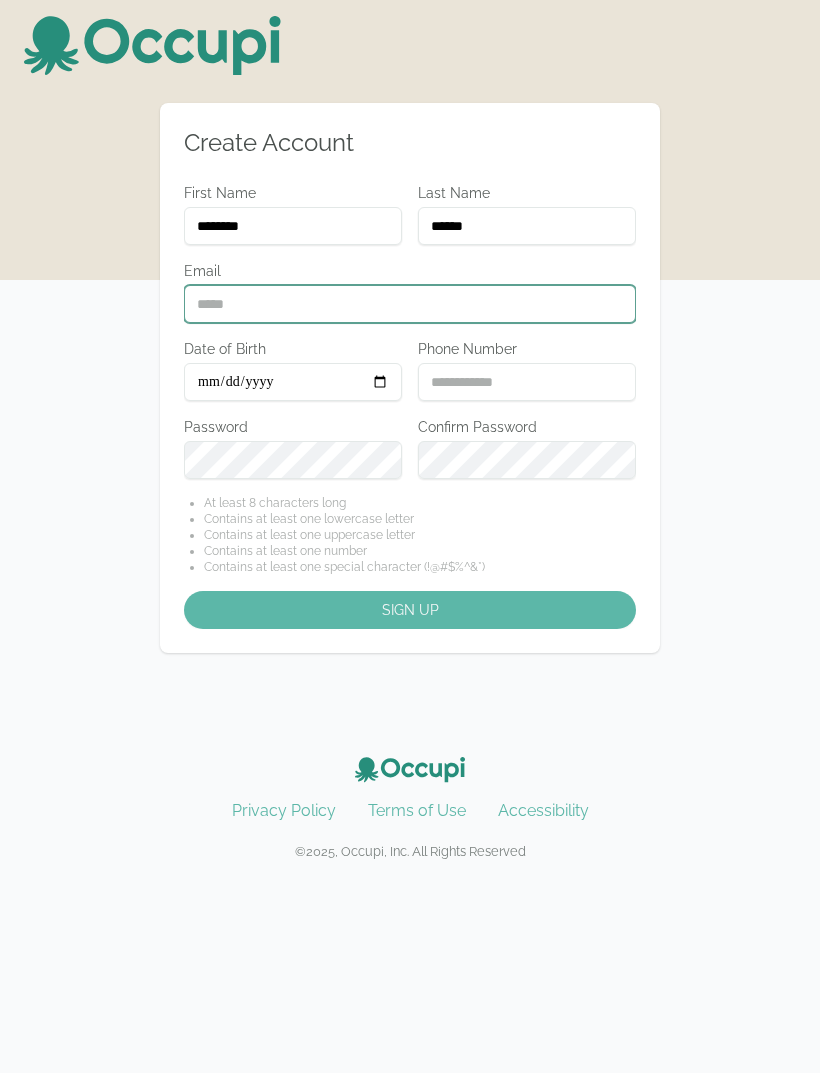 click on "Email" at bounding box center [410, 304] 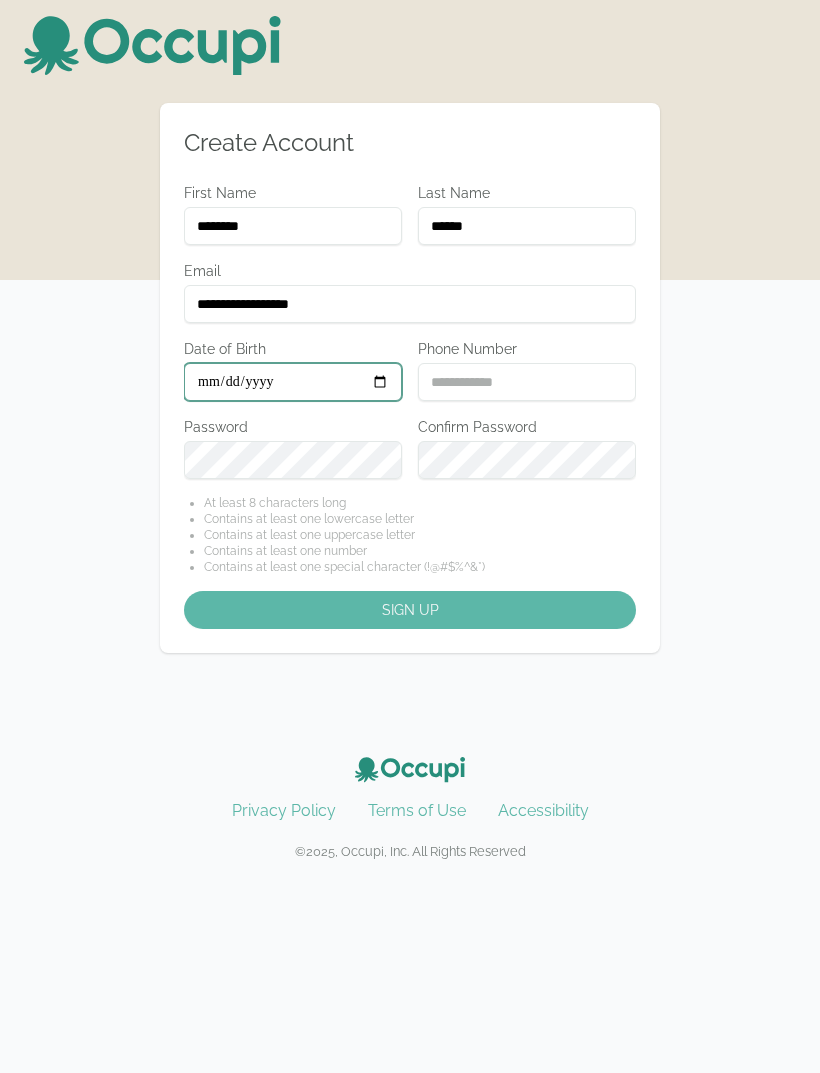 click on "**********" at bounding box center (293, 382) 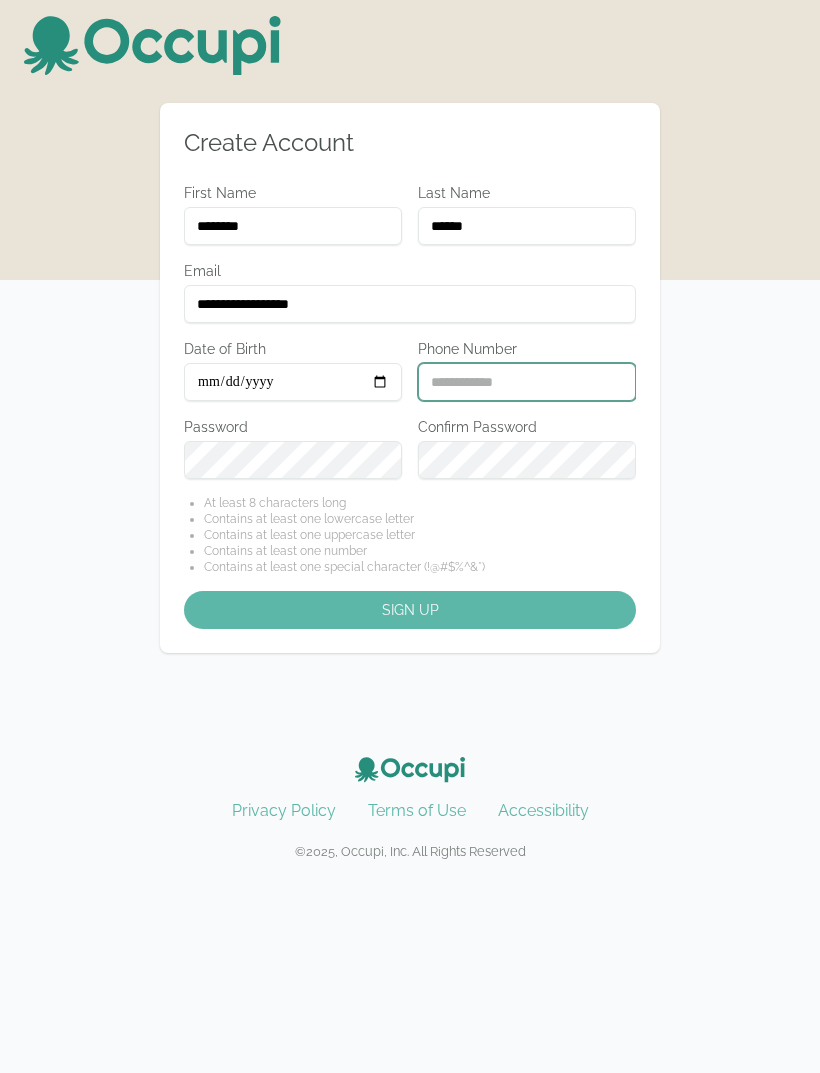 click on "Phone Number" at bounding box center [527, 382] 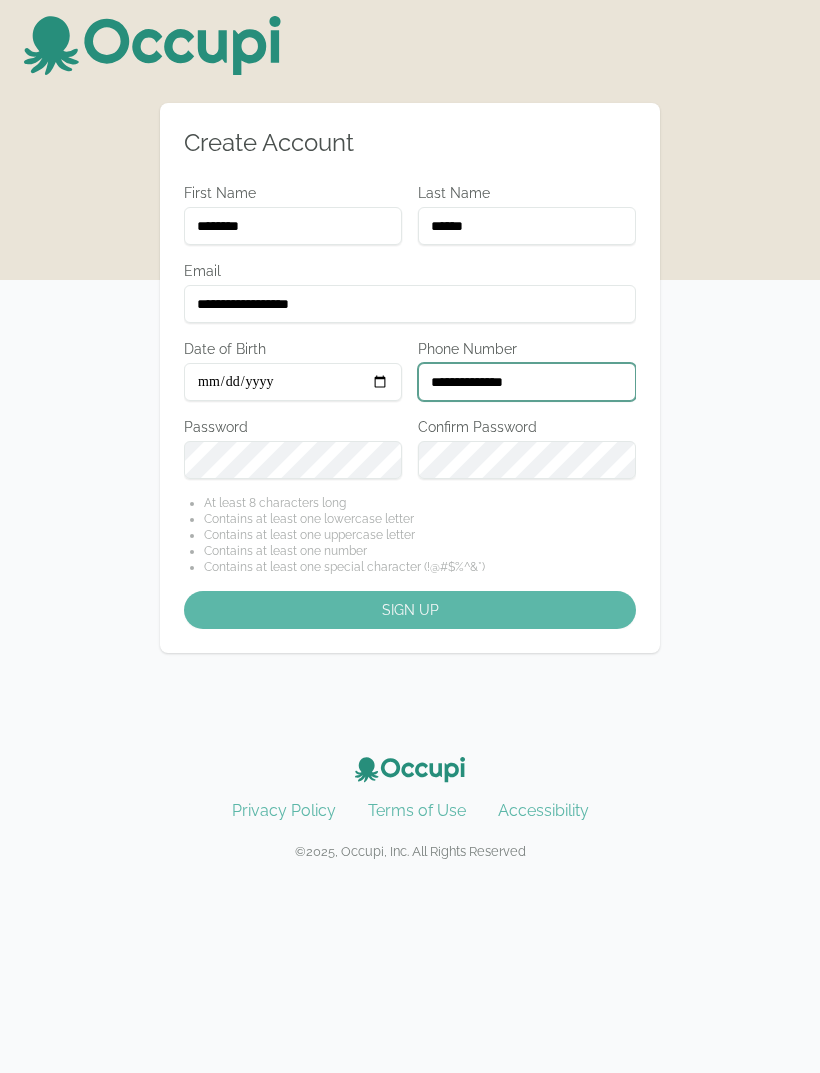 type on "**********" 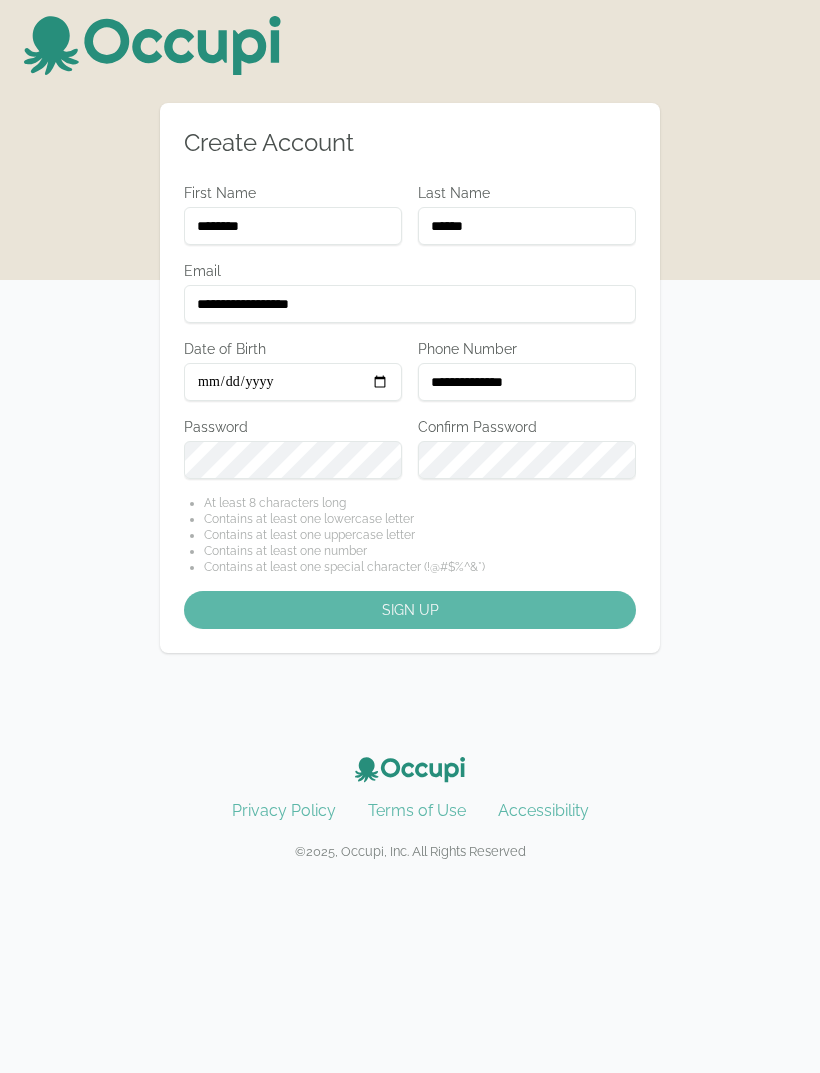 click on "Sign up" at bounding box center (410, 610) 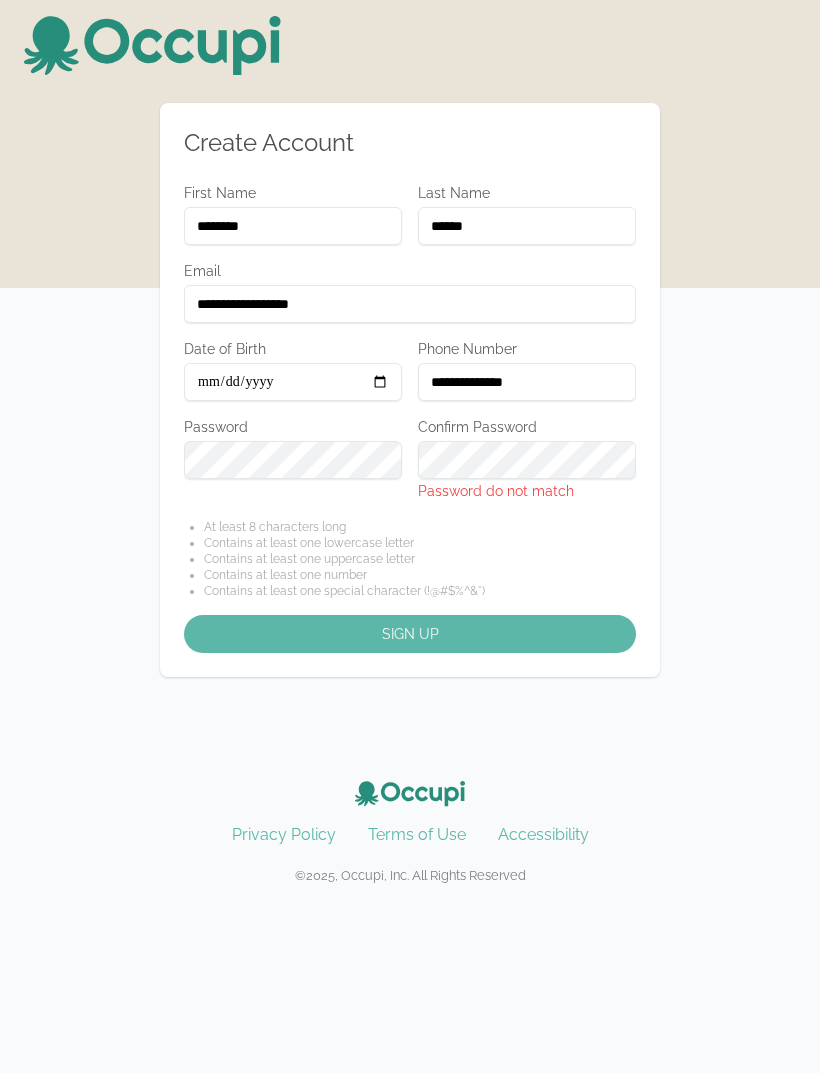 click on "Sign up" at bounding box center [410, 634] 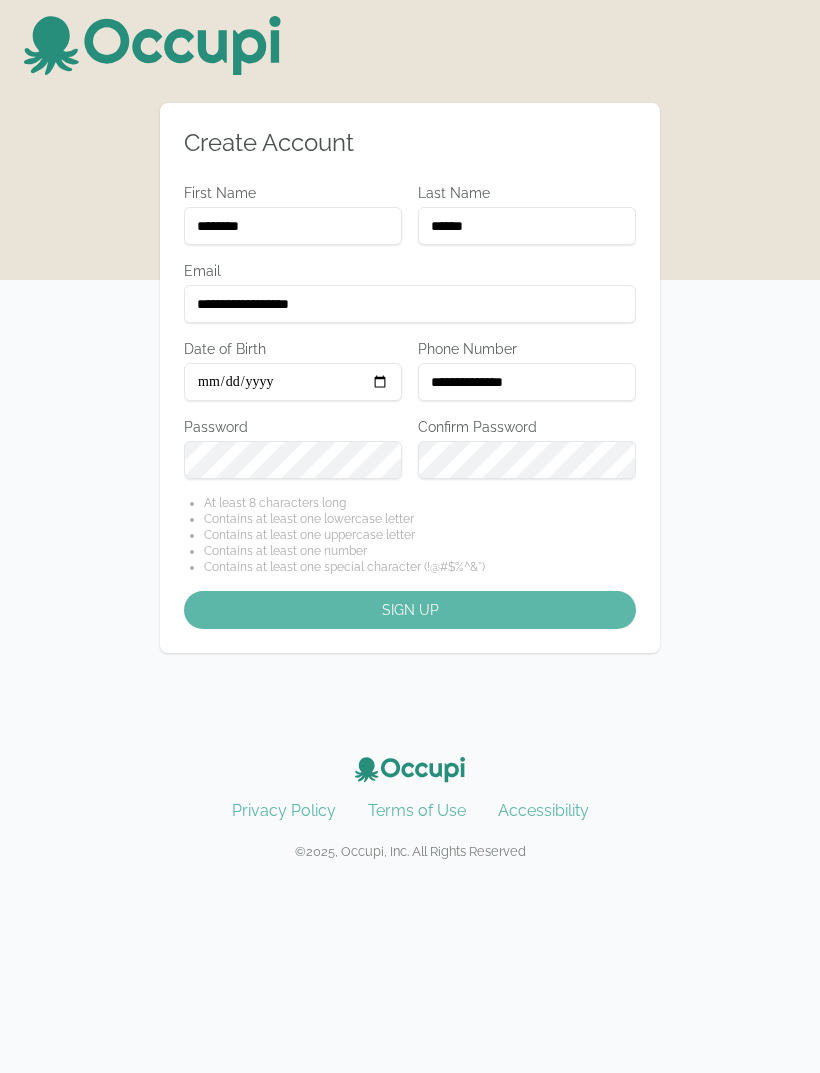click on "Sign up" at bounding box center (410, 610) 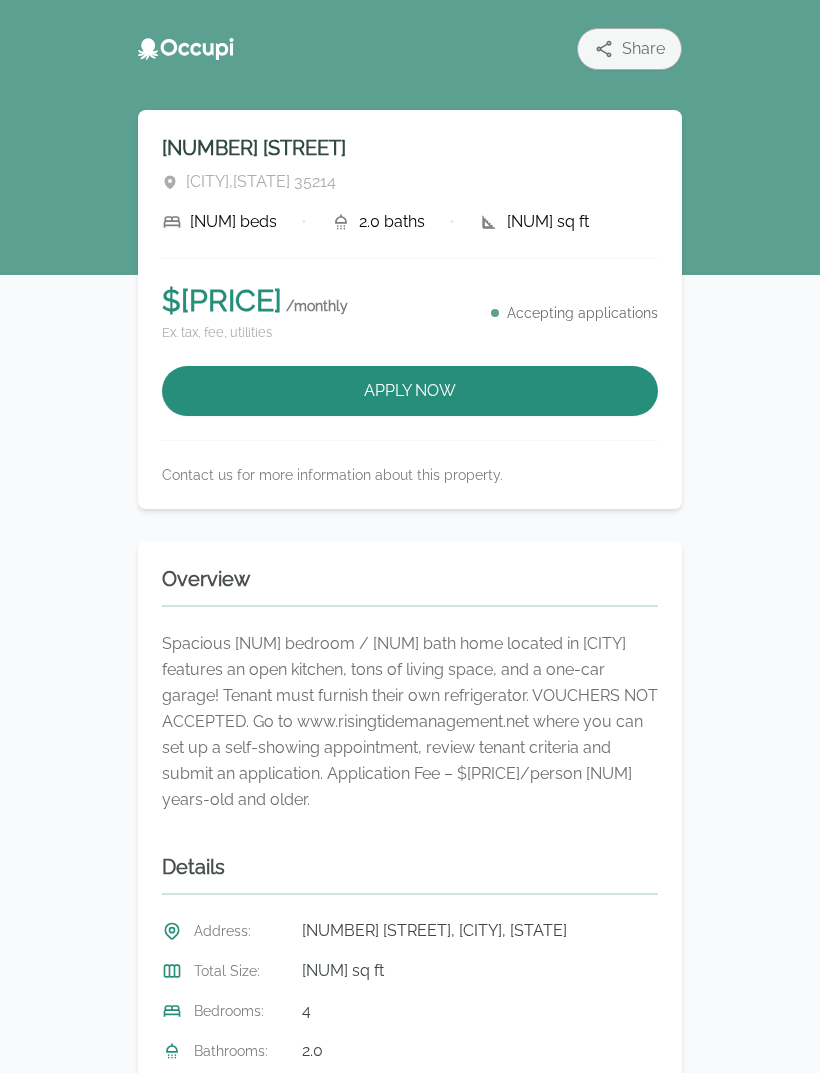 click on "Apply Now" at bounding box center (410, 391) 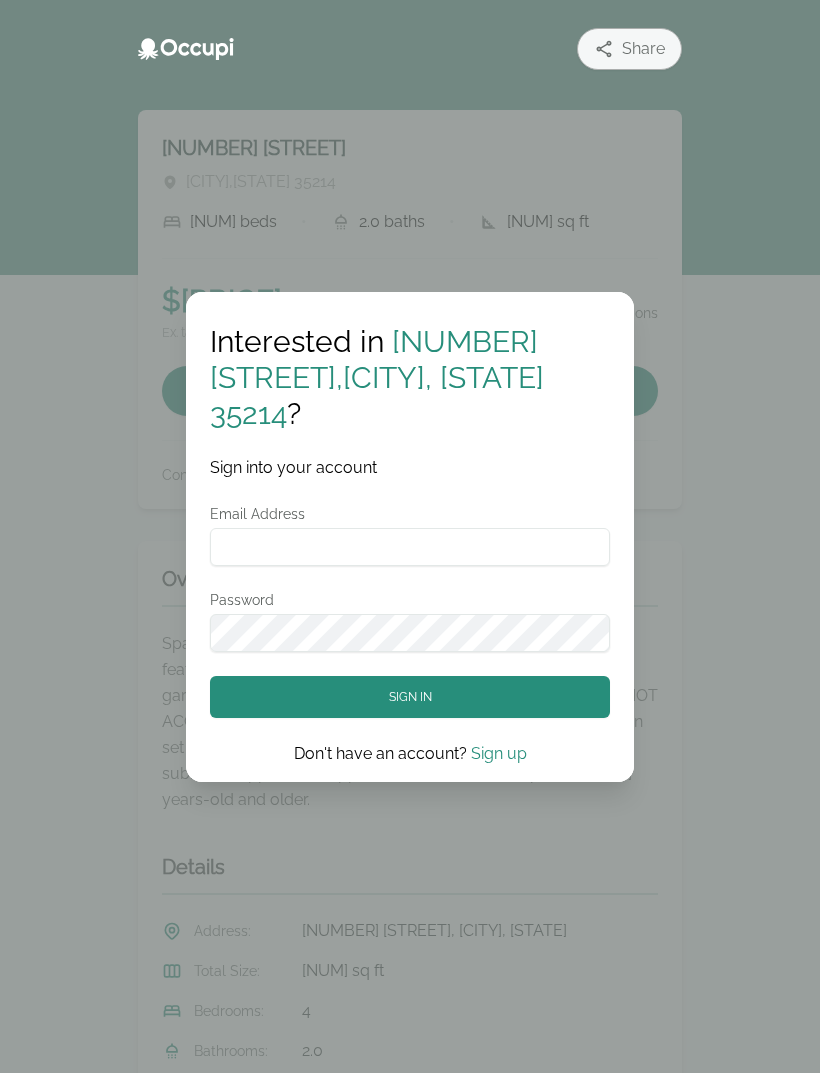 click on "Email Address" at bounding box center [410, 547] 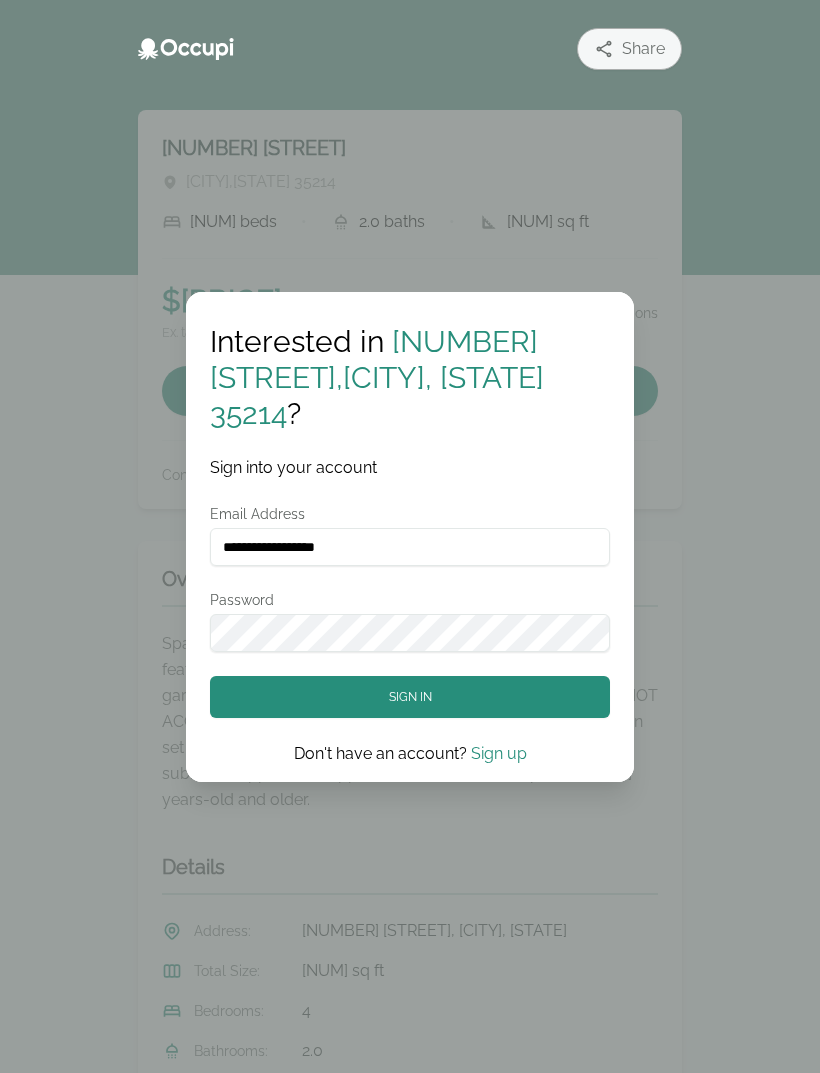 type on "**********" 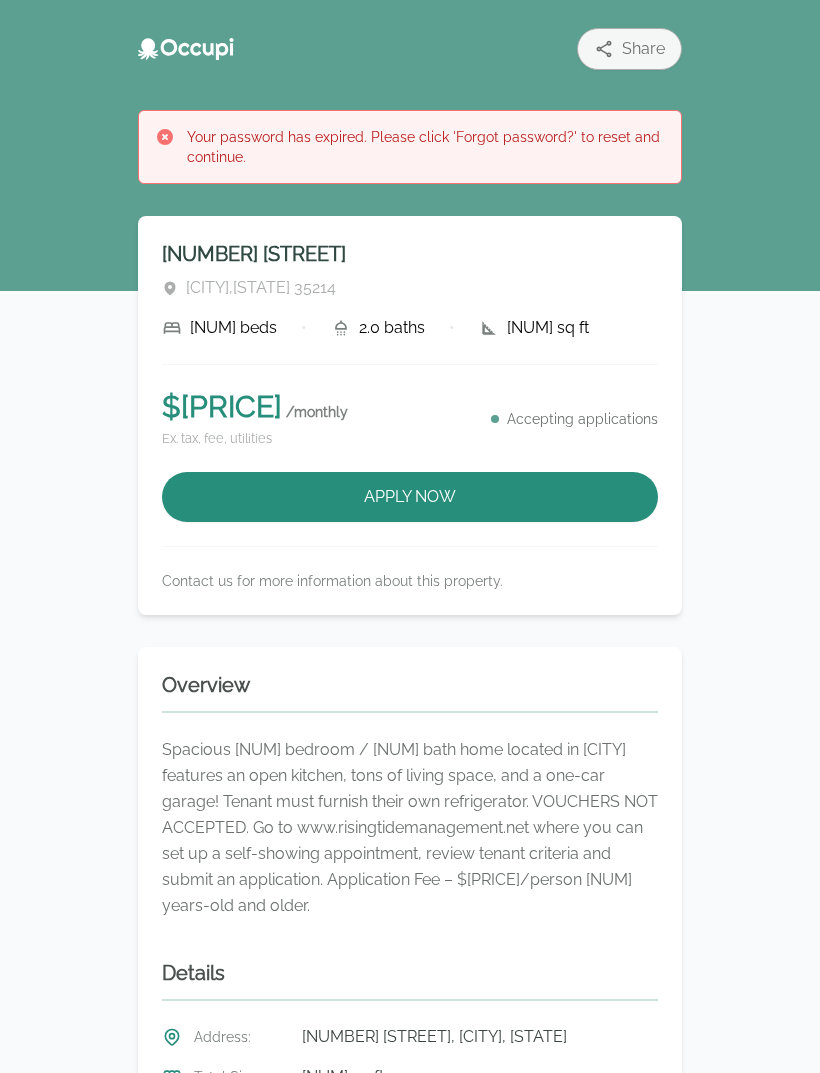 click on "Apply Now" at bounding box center (410, 497) 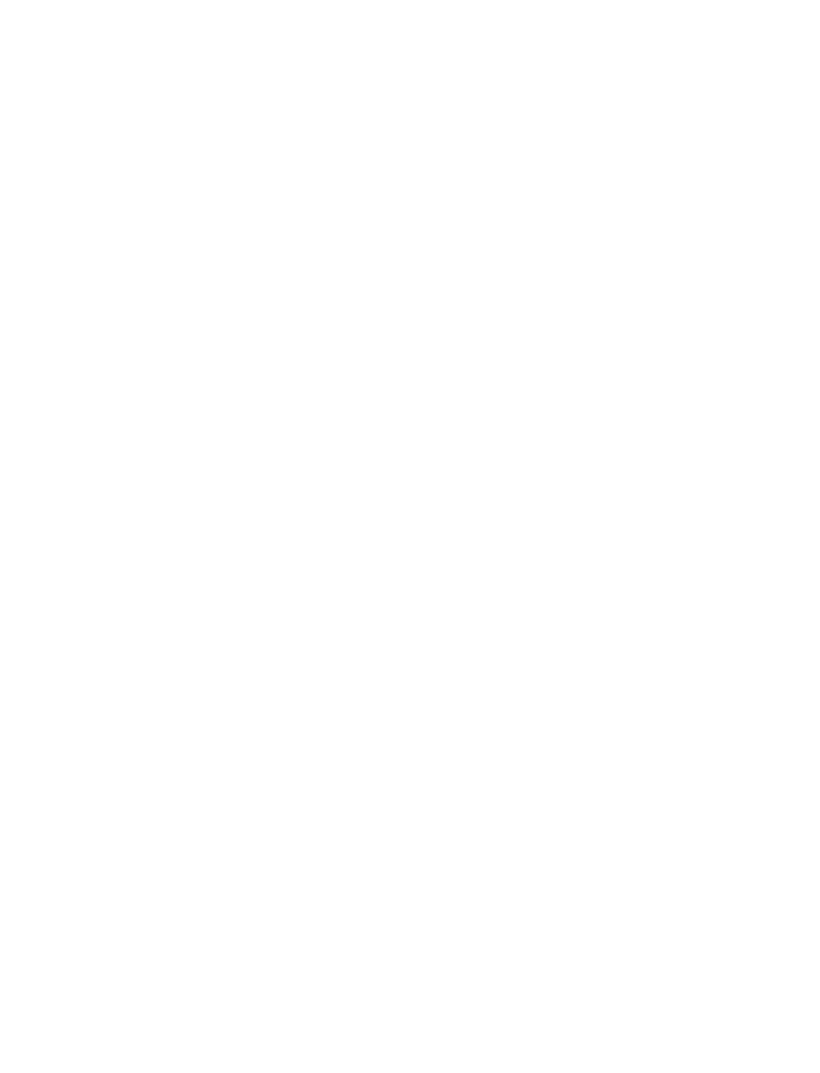 scroll, scrollTop: 0, scrollLeft: 0, axis: both 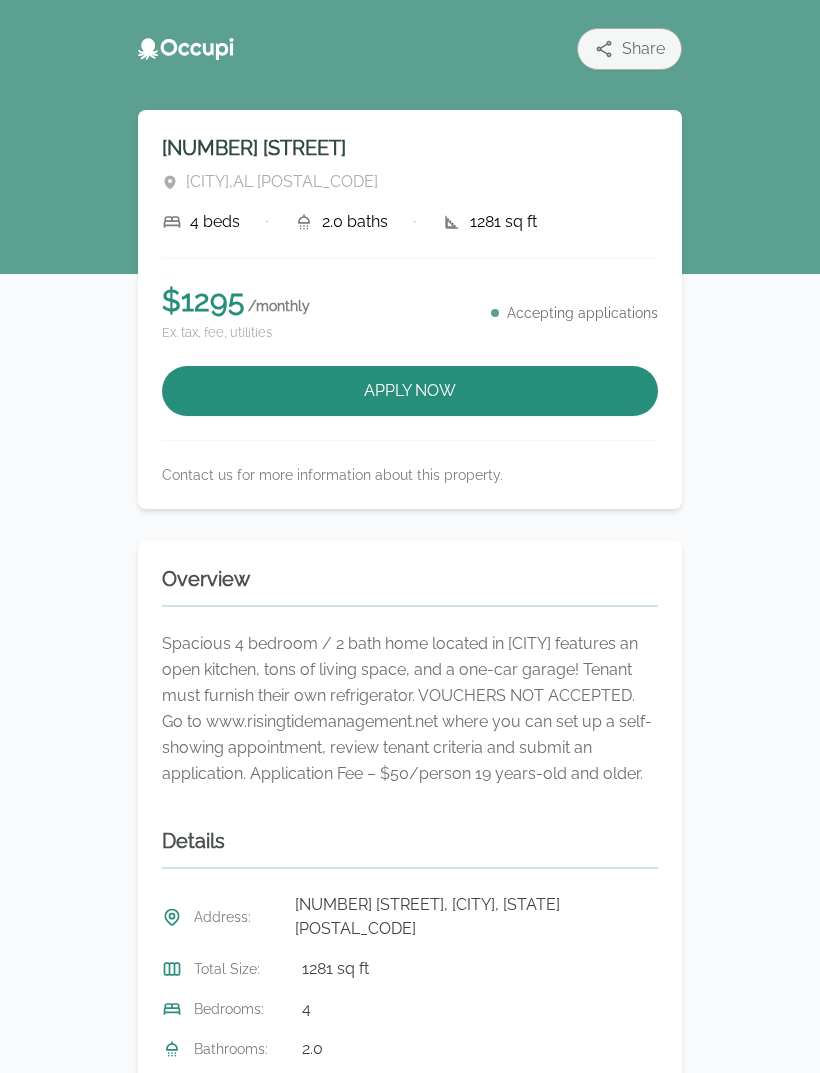 click on "Apply Now" at bounding box center [410, 391] 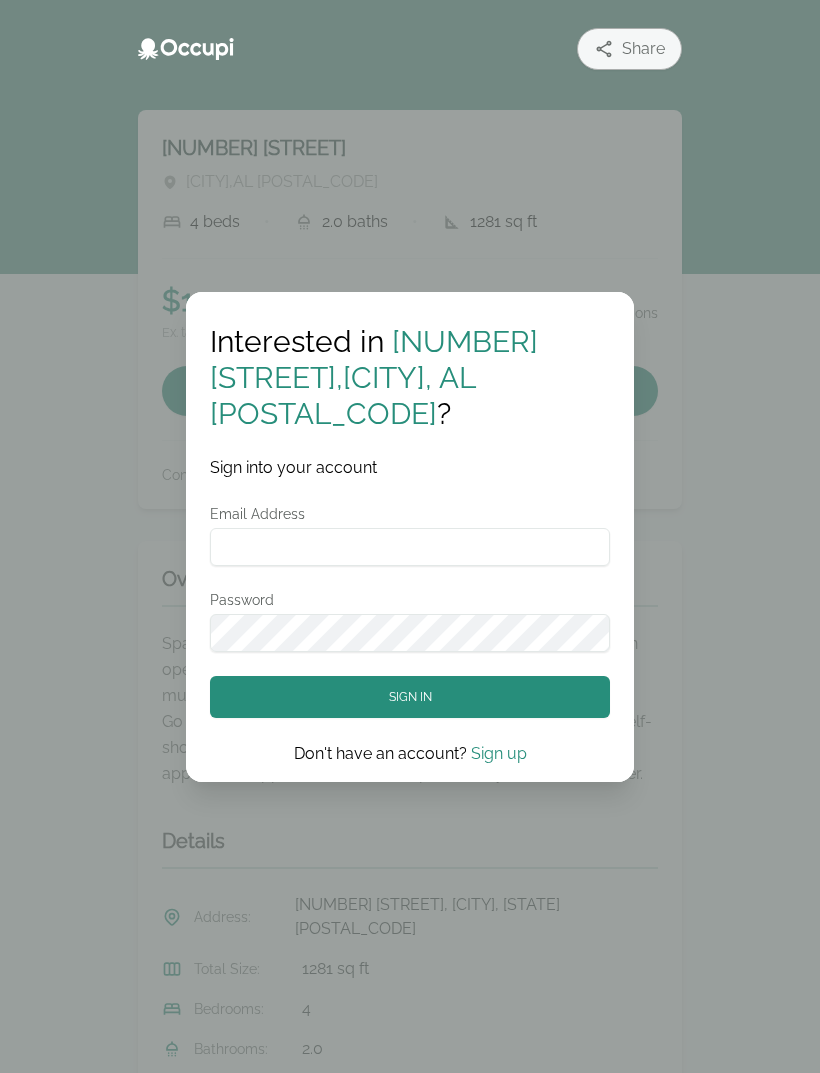 click on "Sign in" at bounding box center (410, 697) 